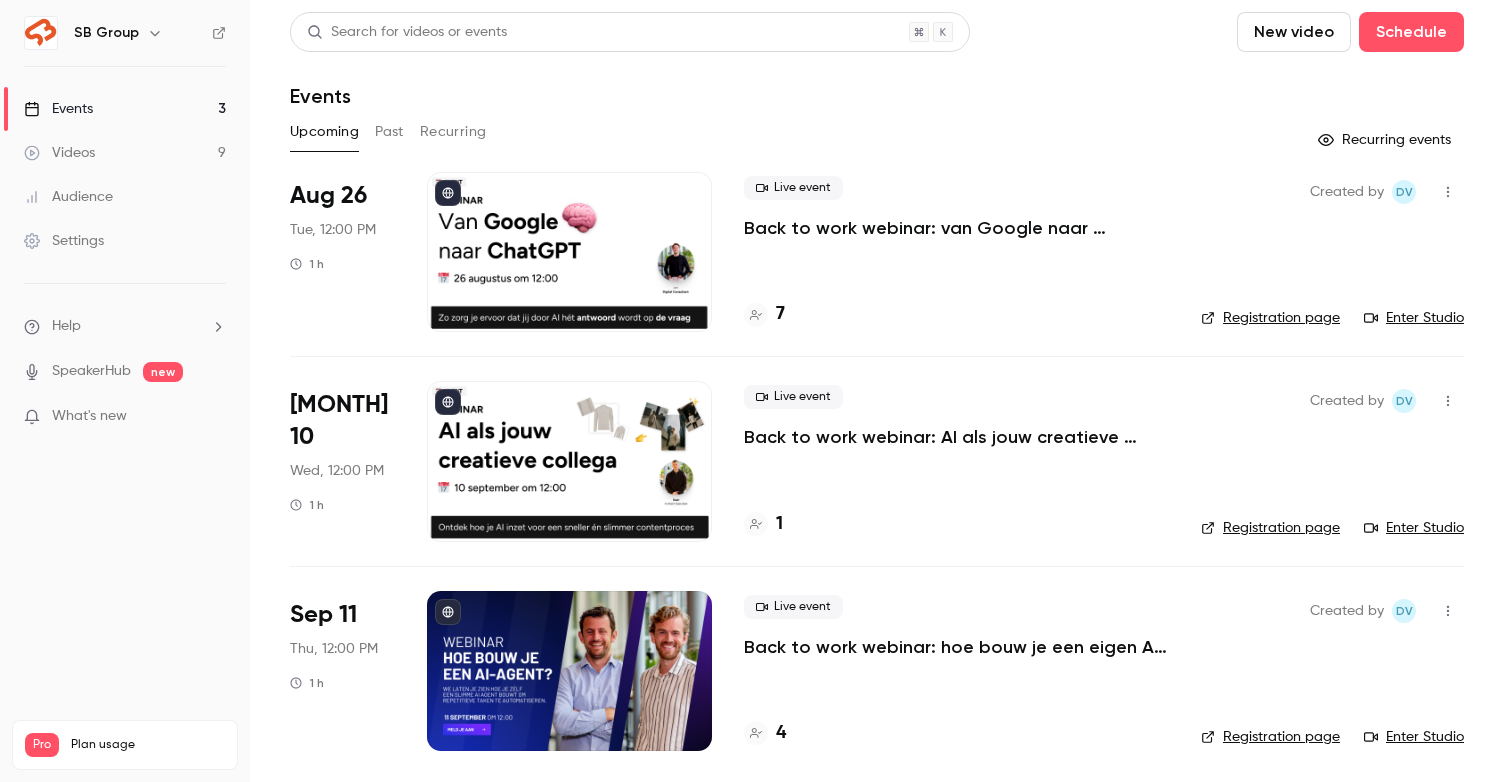 scroll, scrollTop: 0, scrollLeft: 0, axis: both 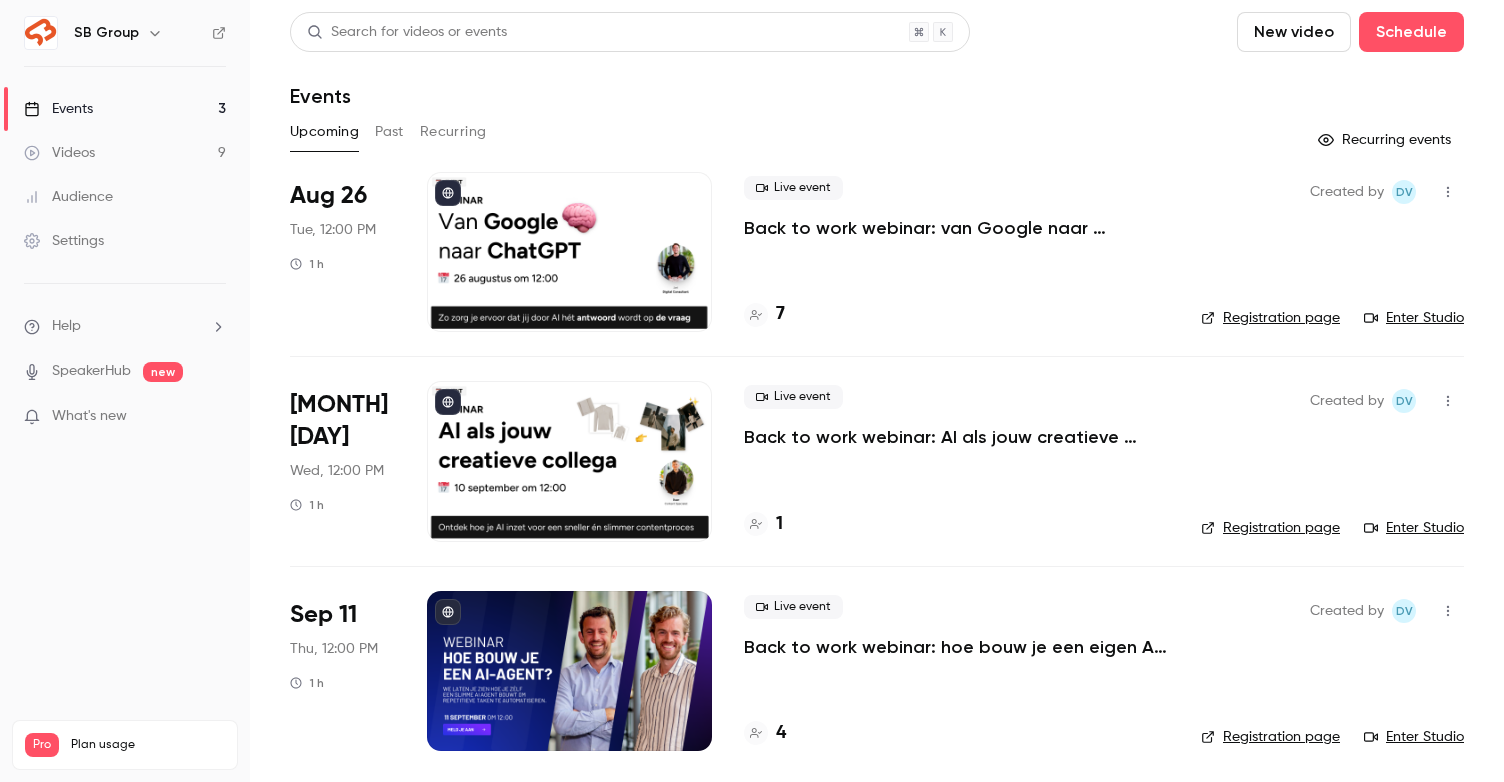 click on "Back to work webinar: van Google naar ChatGPT" at bounding box center (956, 228) 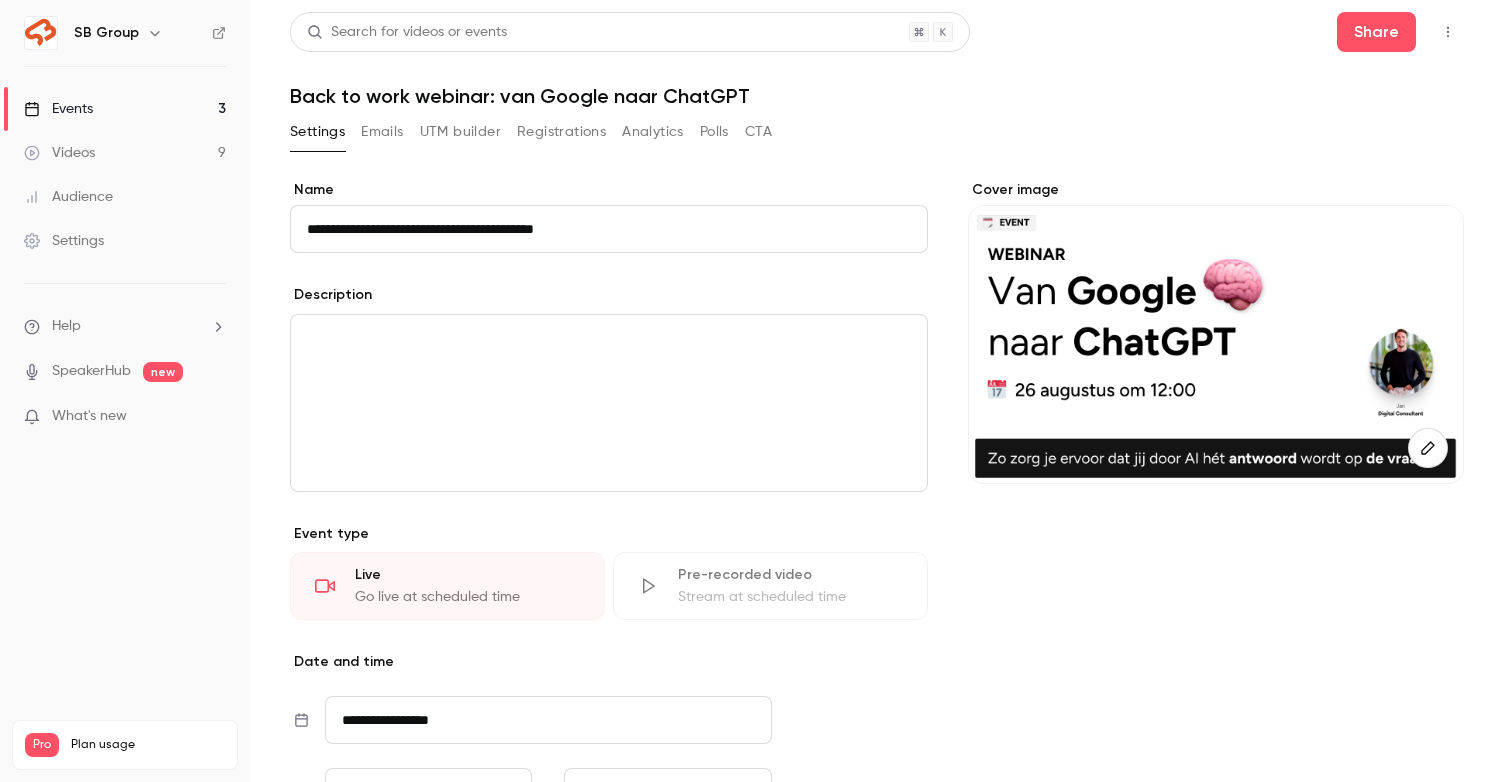click on "Registrations" at bounding box center (561, 132) 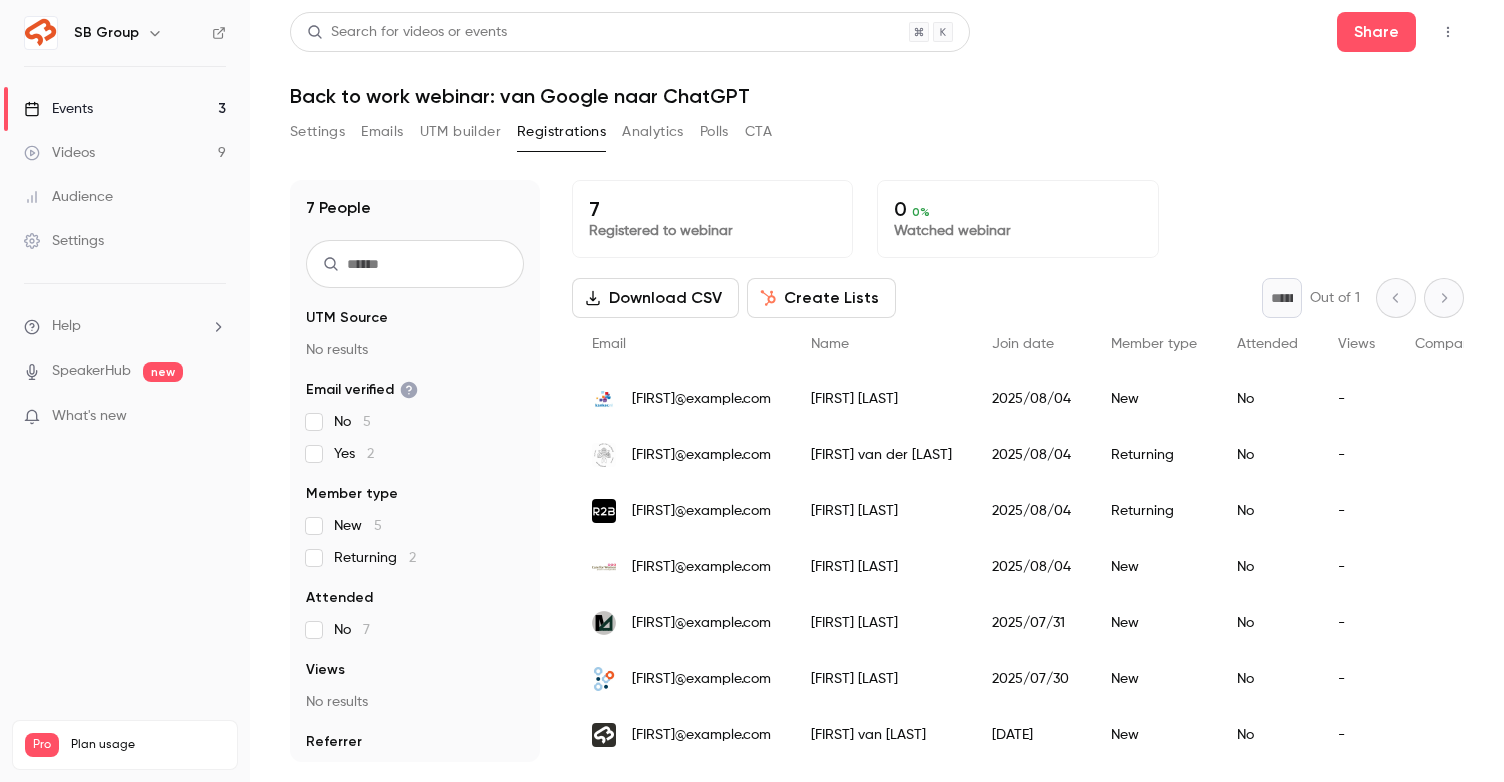 scroll, scrollTop: 1, scrollLeft: 0, axis: vertical 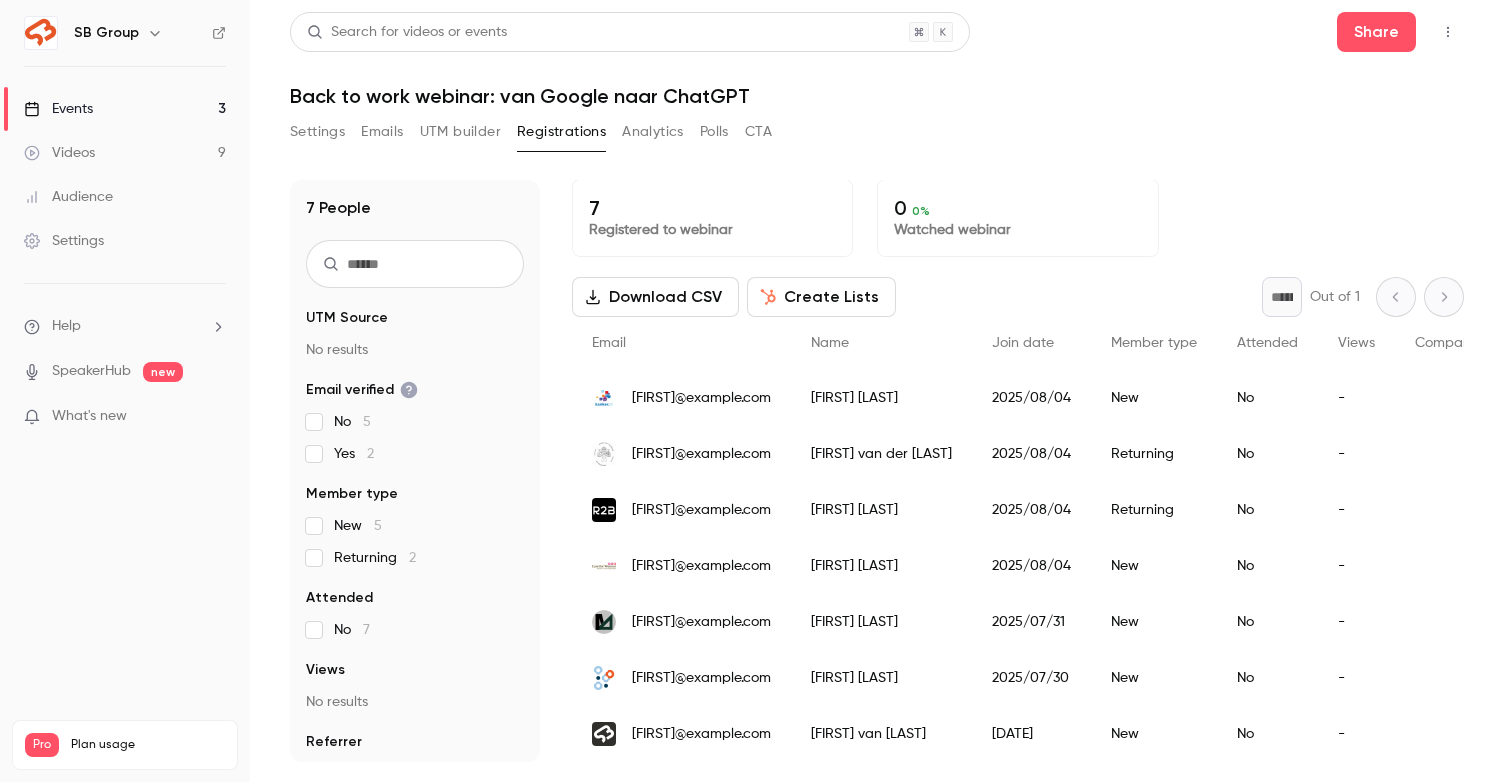 click on "Events 3" at bounding box center [125, 109] 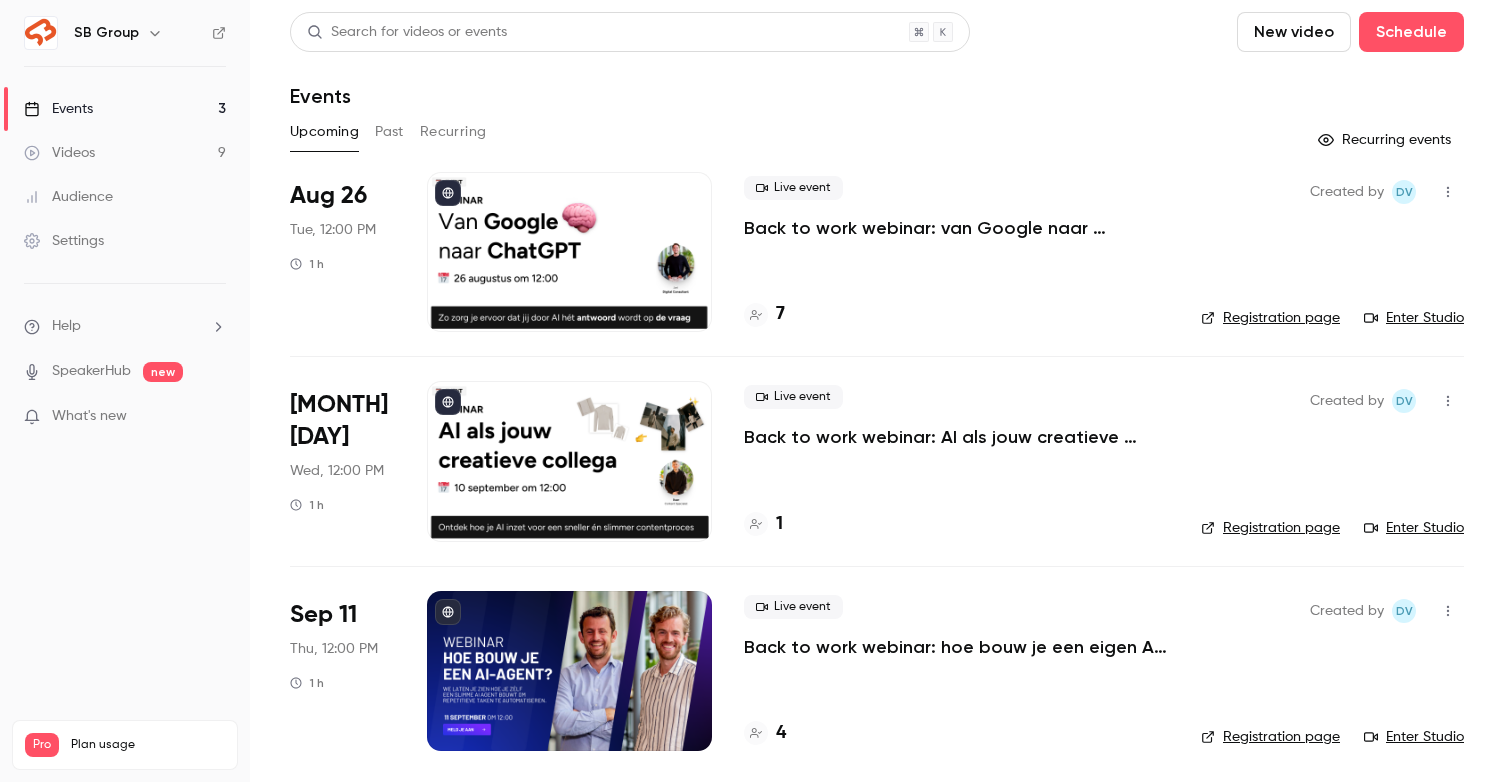 click at bounding box center [1448, 192] 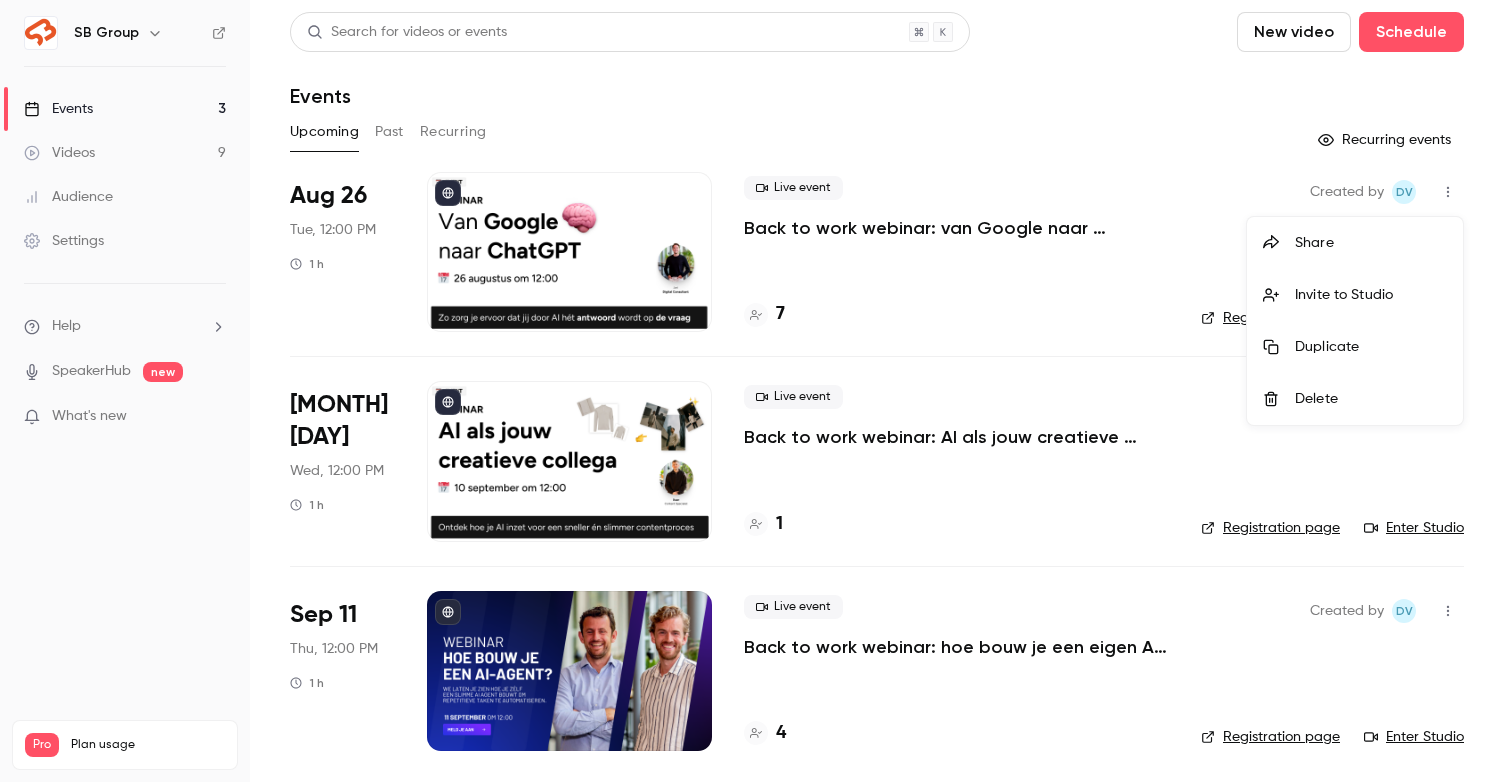 click on "Share" at bounding box center [1371, 243] 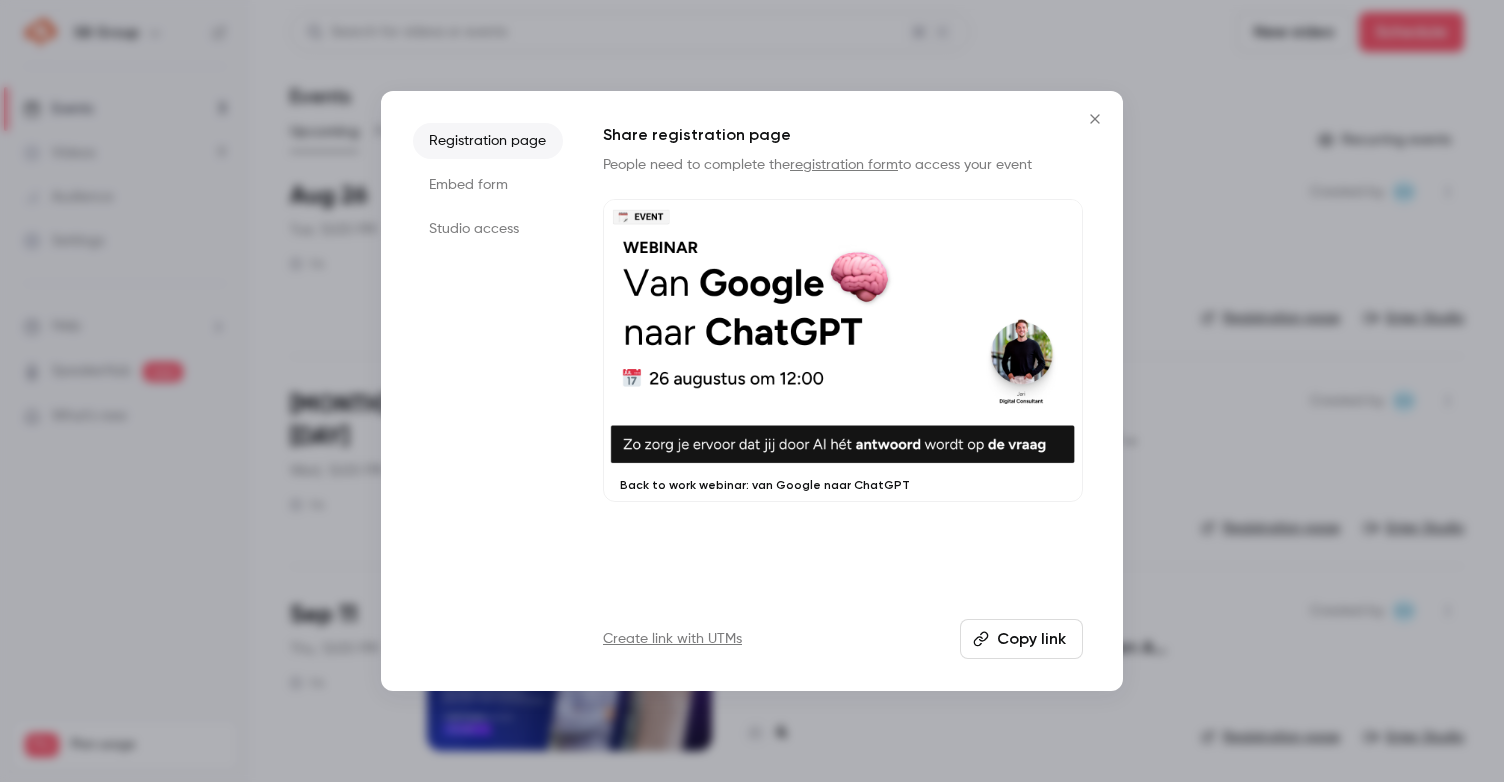 click on "Copy link" at bounding box center (1021, 639) 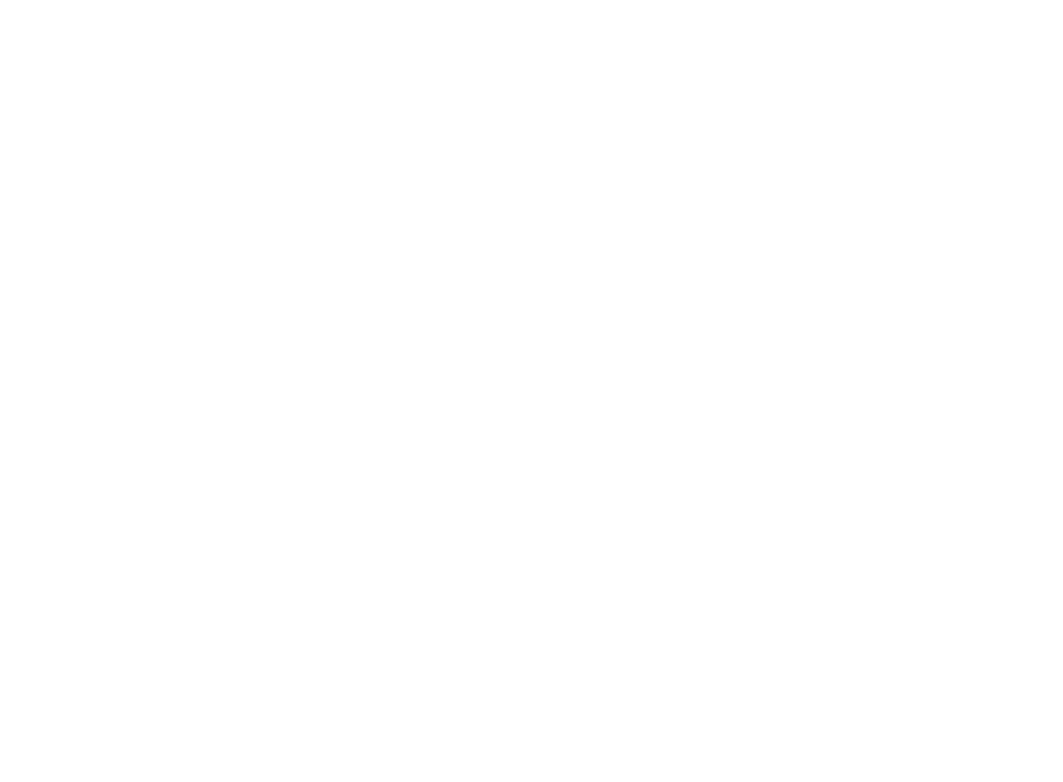 scroll, scrollTop: 0, scrollLeft: 0, axis: both 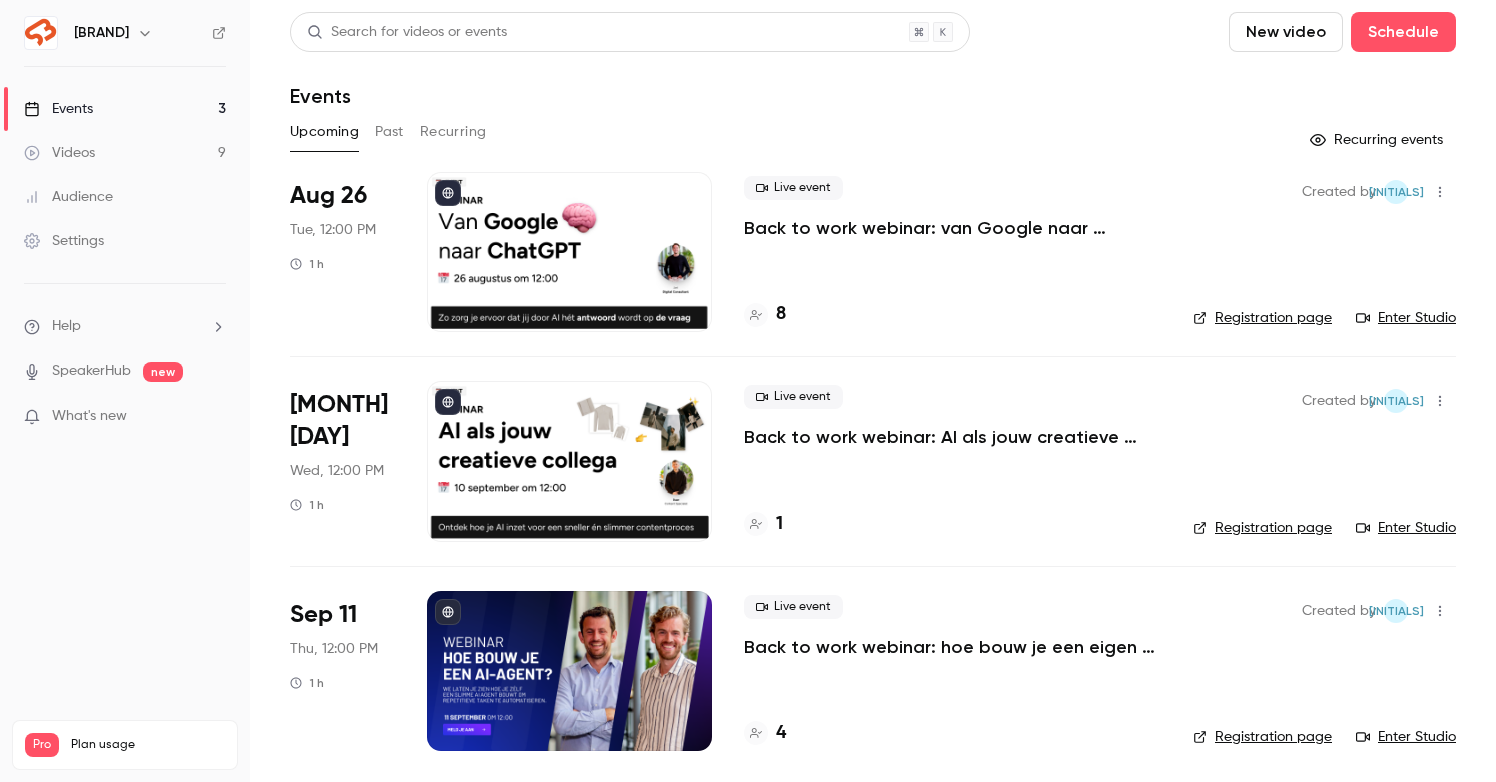 click on "Back to work webinar: van Google naar ChatGPT" at bounding box center (952, 228) 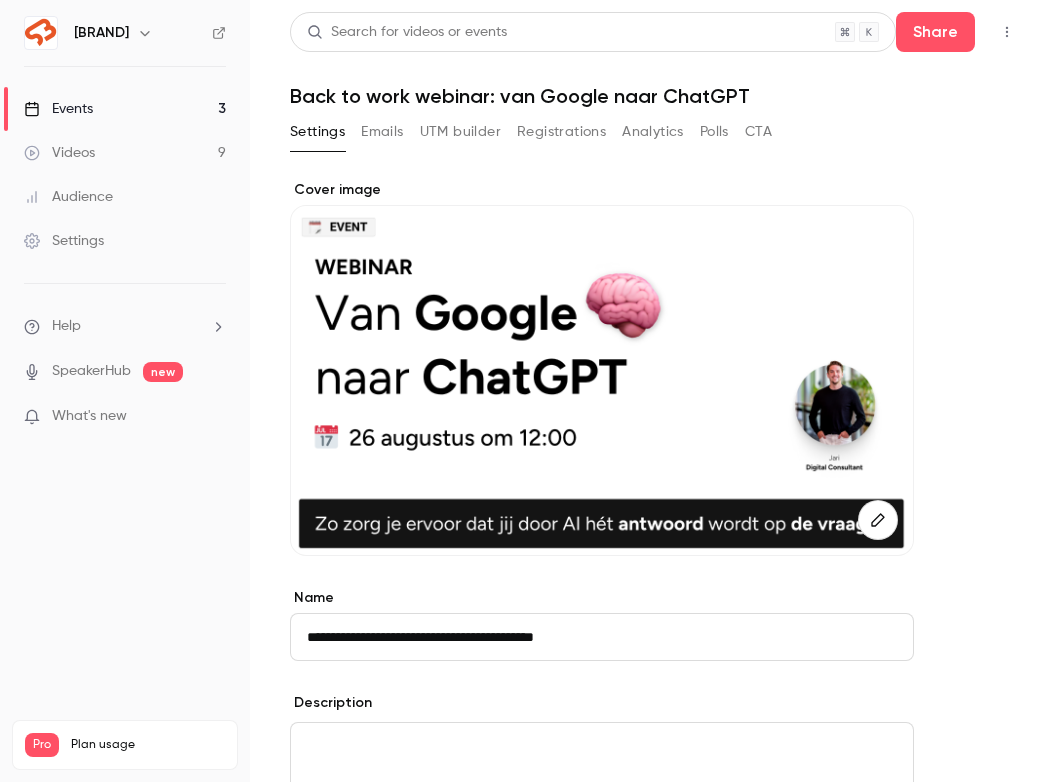click on "Registrations" at bounding box center [561, 132] 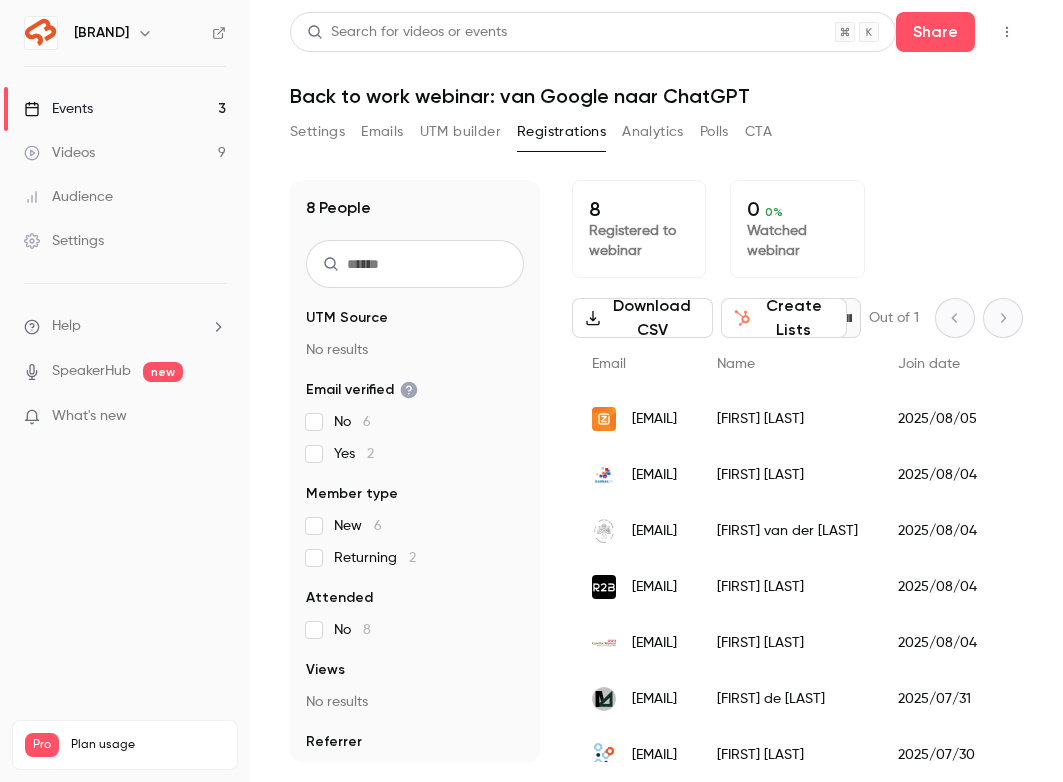 scroll, scrollTop: 77, scrollLeft: 0, axis: vertical 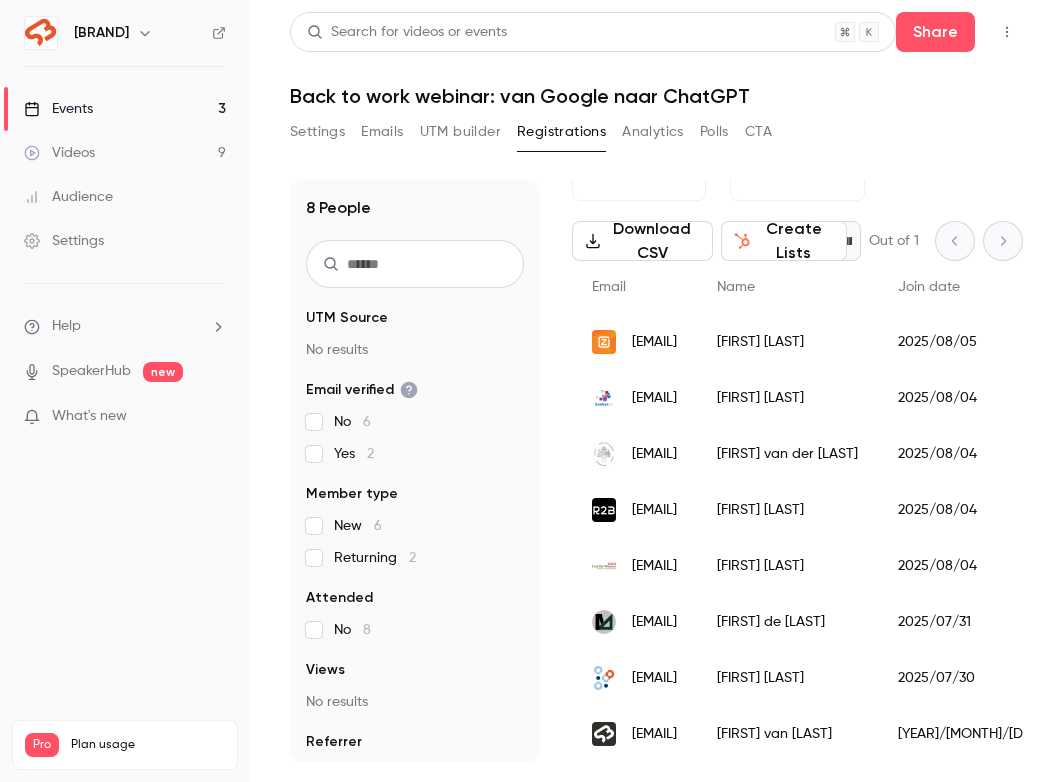 click on "Videos 9" at bounding box center (125, 153) 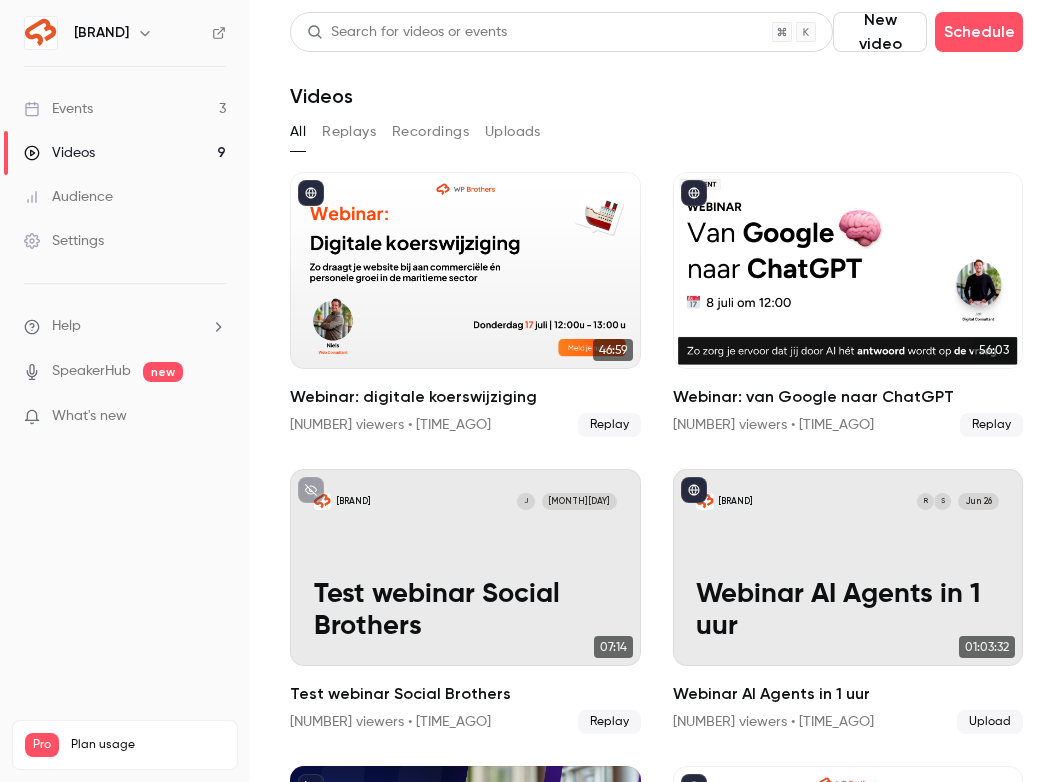 click on "Events 3" at bounding box center [125, 109] 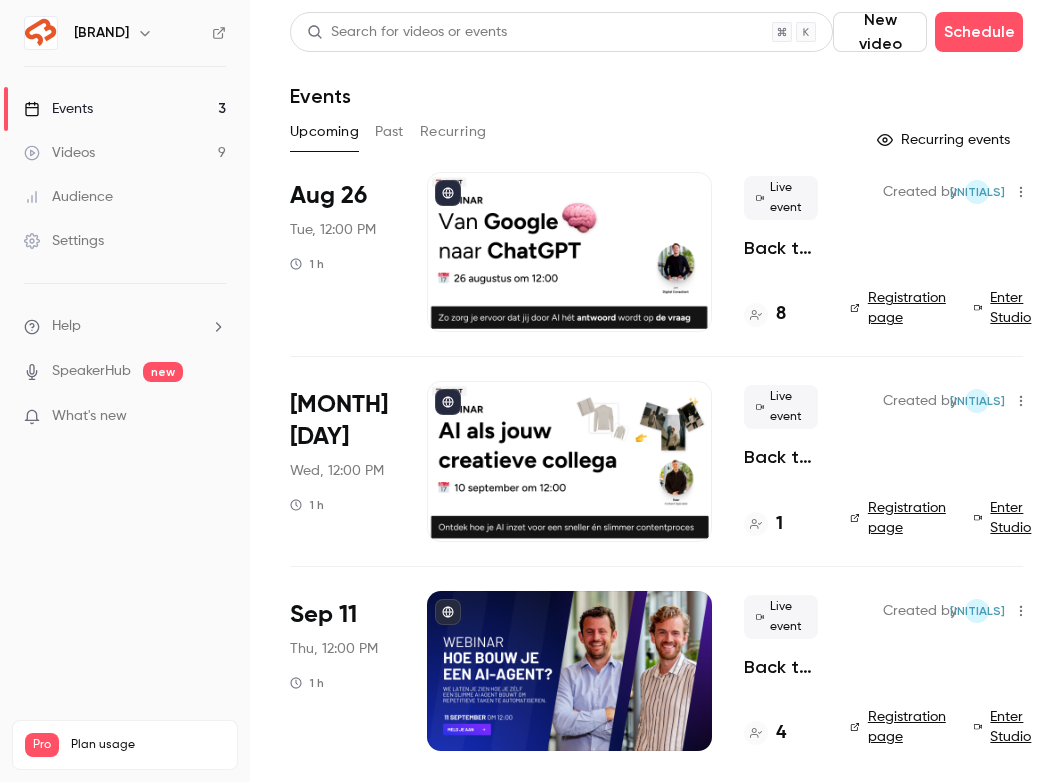 click on "Past" at bounding box center [389, 132] 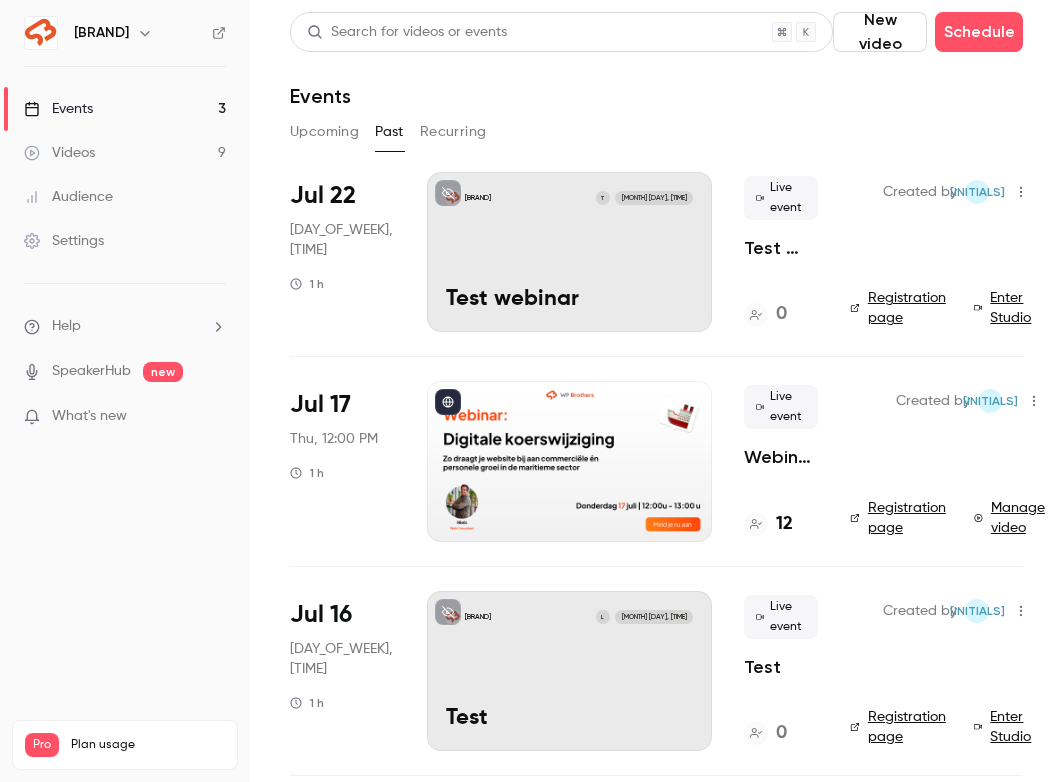 click on "Upcoming" at bounding box center [324, 132] 